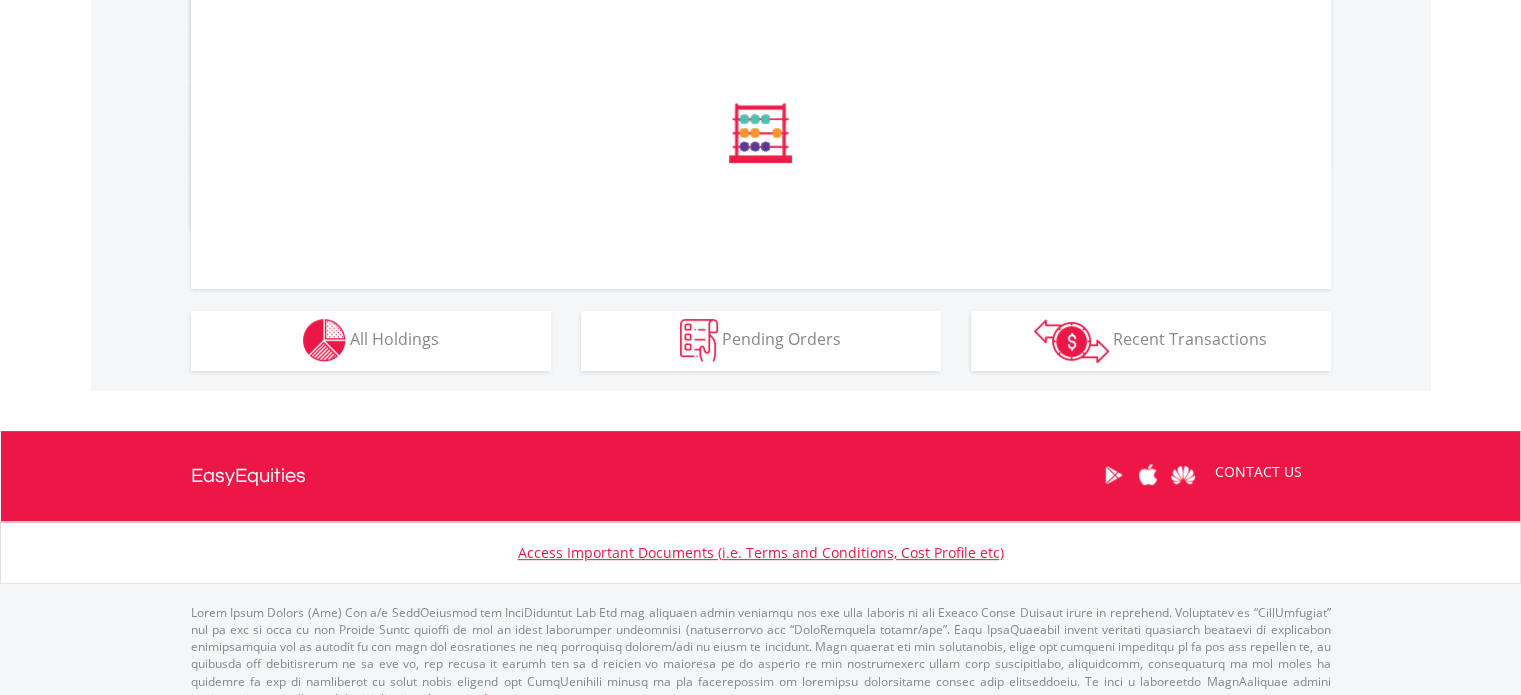 scroll, scrollTop: 1154, scrollLeft: 0, axis: vertical 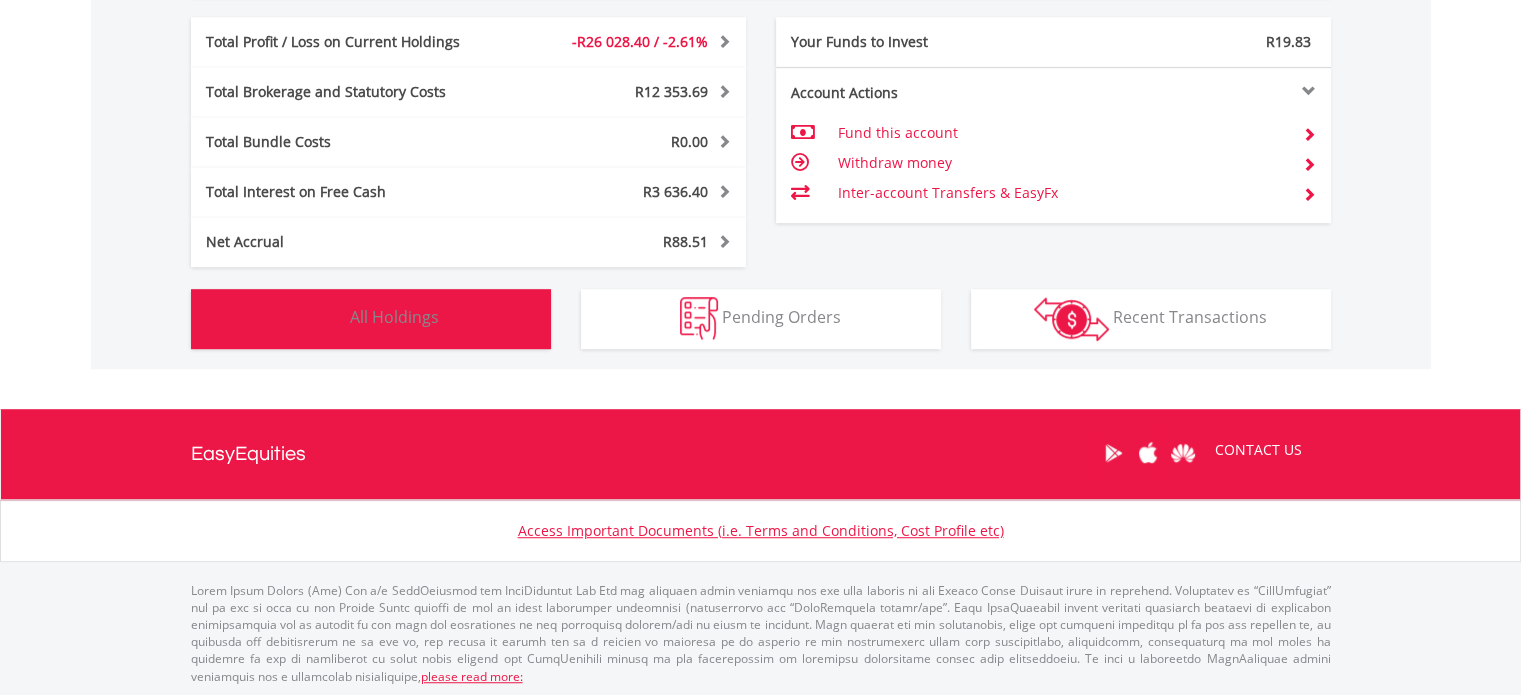 click on "Holdings
All Holdings" at bounding box center (371, 319) 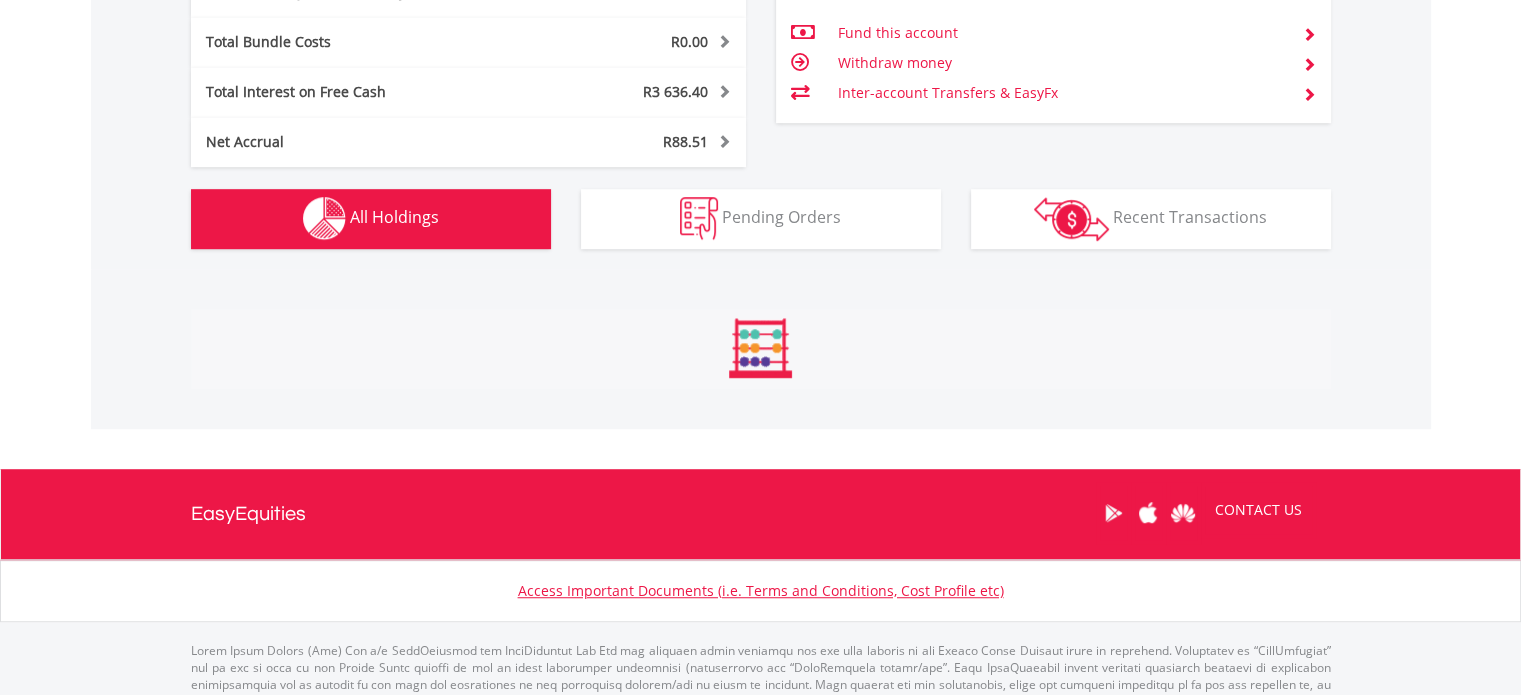 scroll, scrollTop: 1561, scrollLeft: 0, axis: vertical 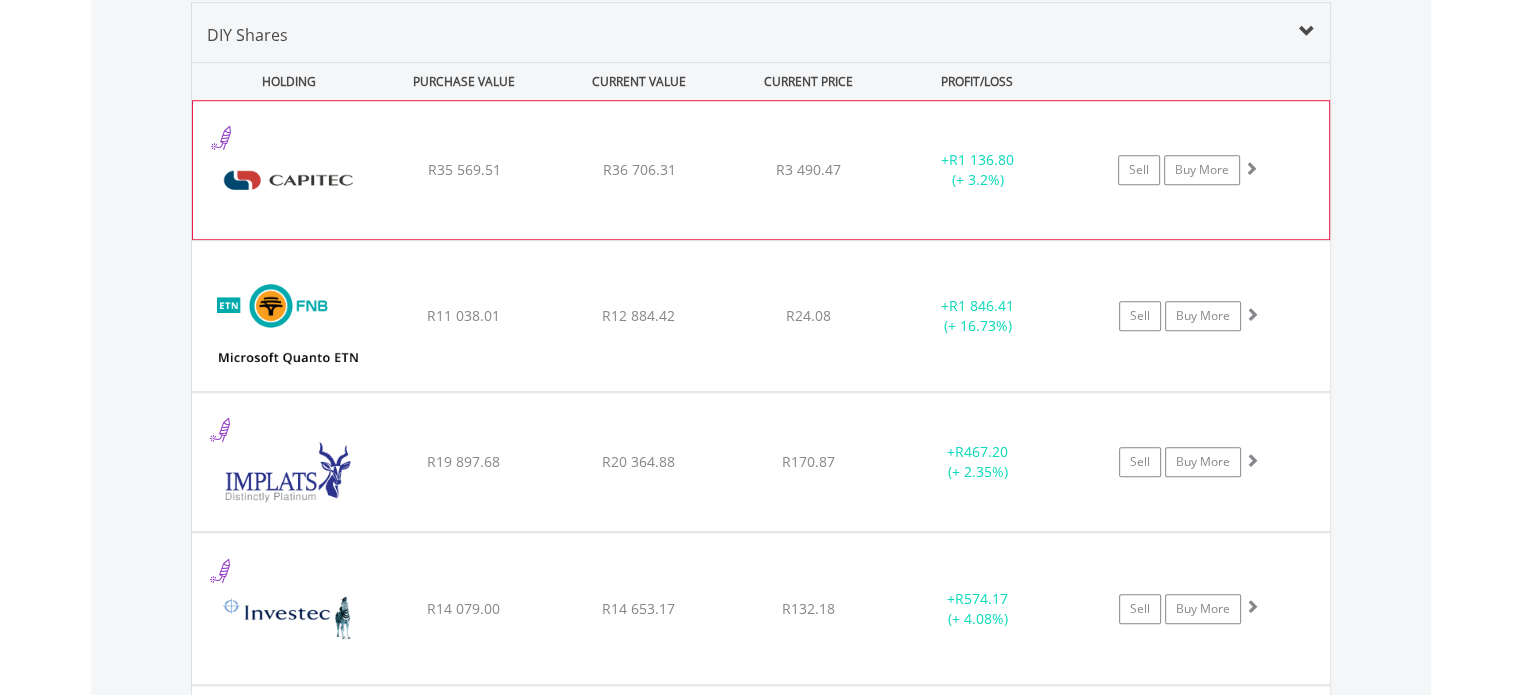 click on "R35 569.51" at bounding box center [464, 170] 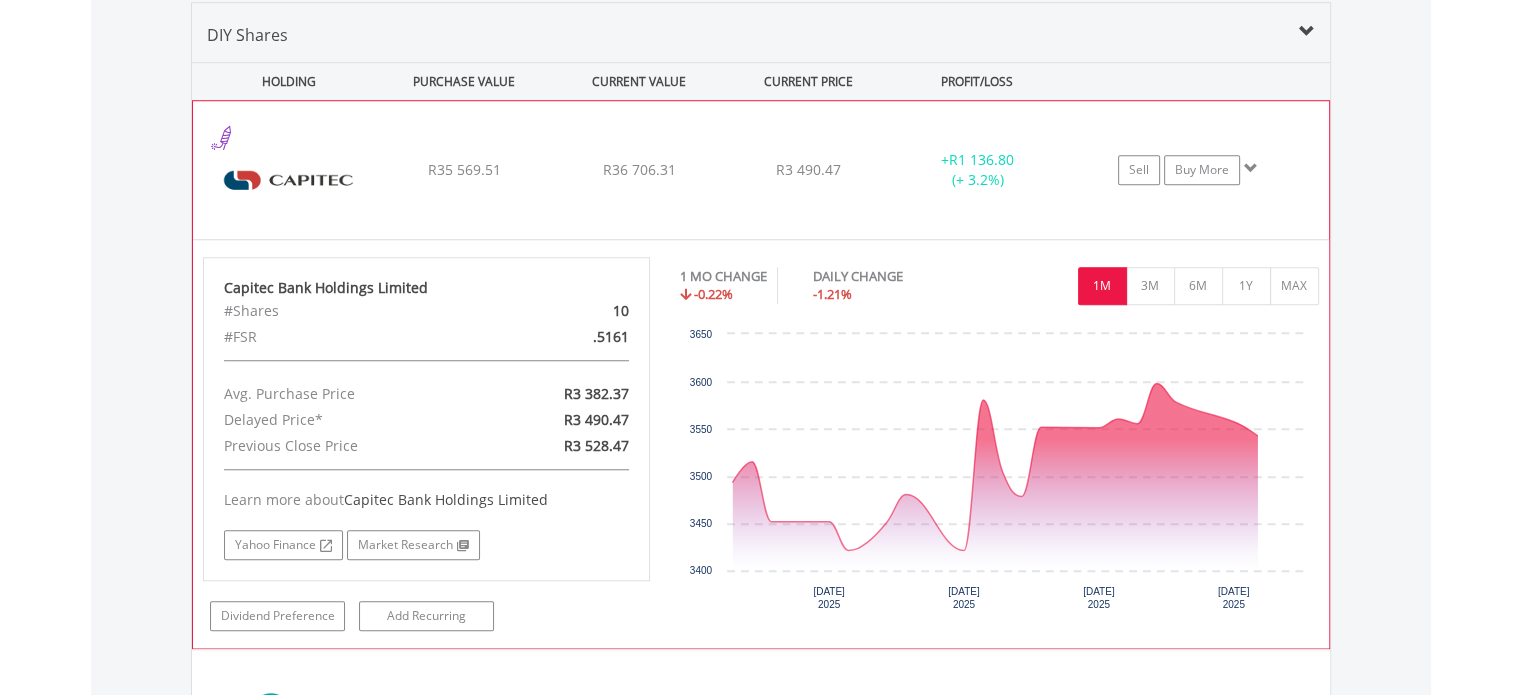 click on "R35 569.51" at bounding box center (464, 170) 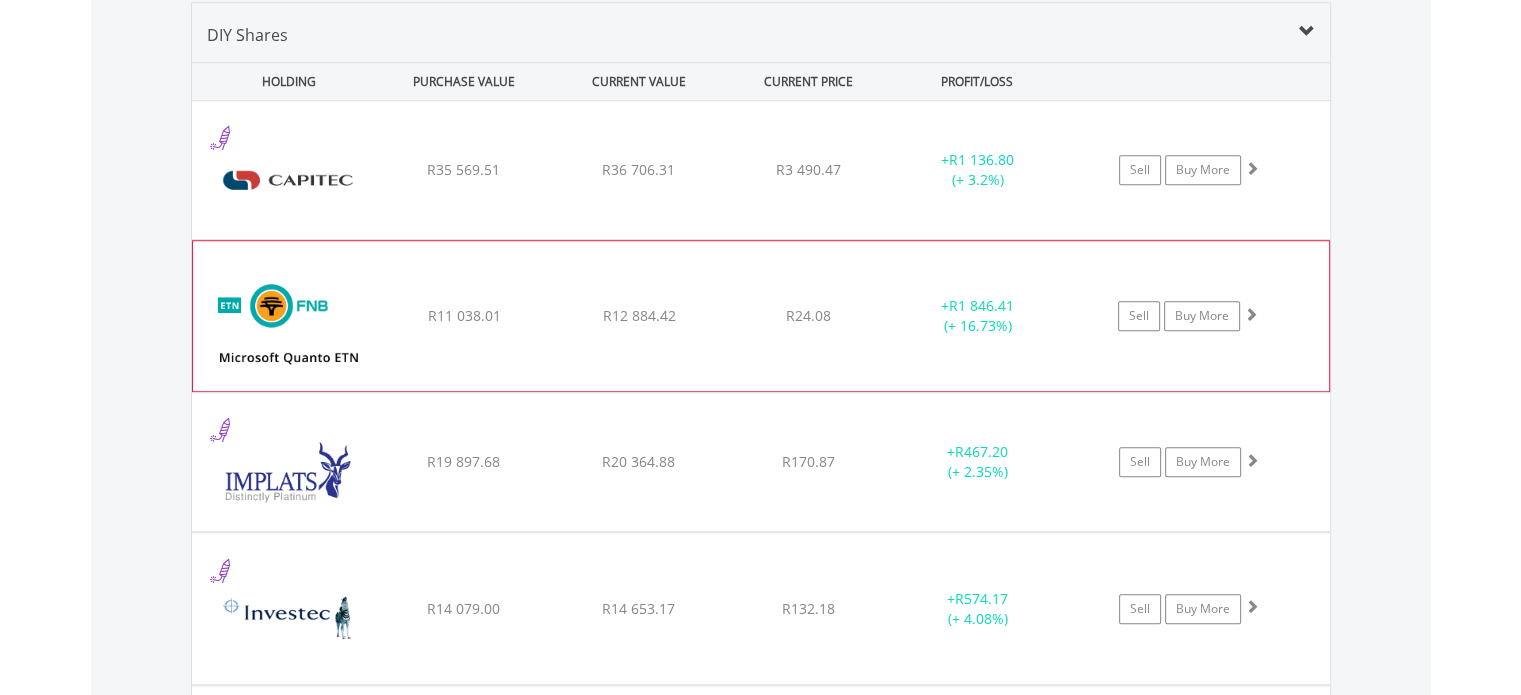 click on "﻿
FNB Quanto ETN on Microsoft Corporation
R11 038.01
R12 884.42
R24.08
+  R1 846.41 (+ 16.73%)
Sell
Buy More" at bounding box center (761, 170) 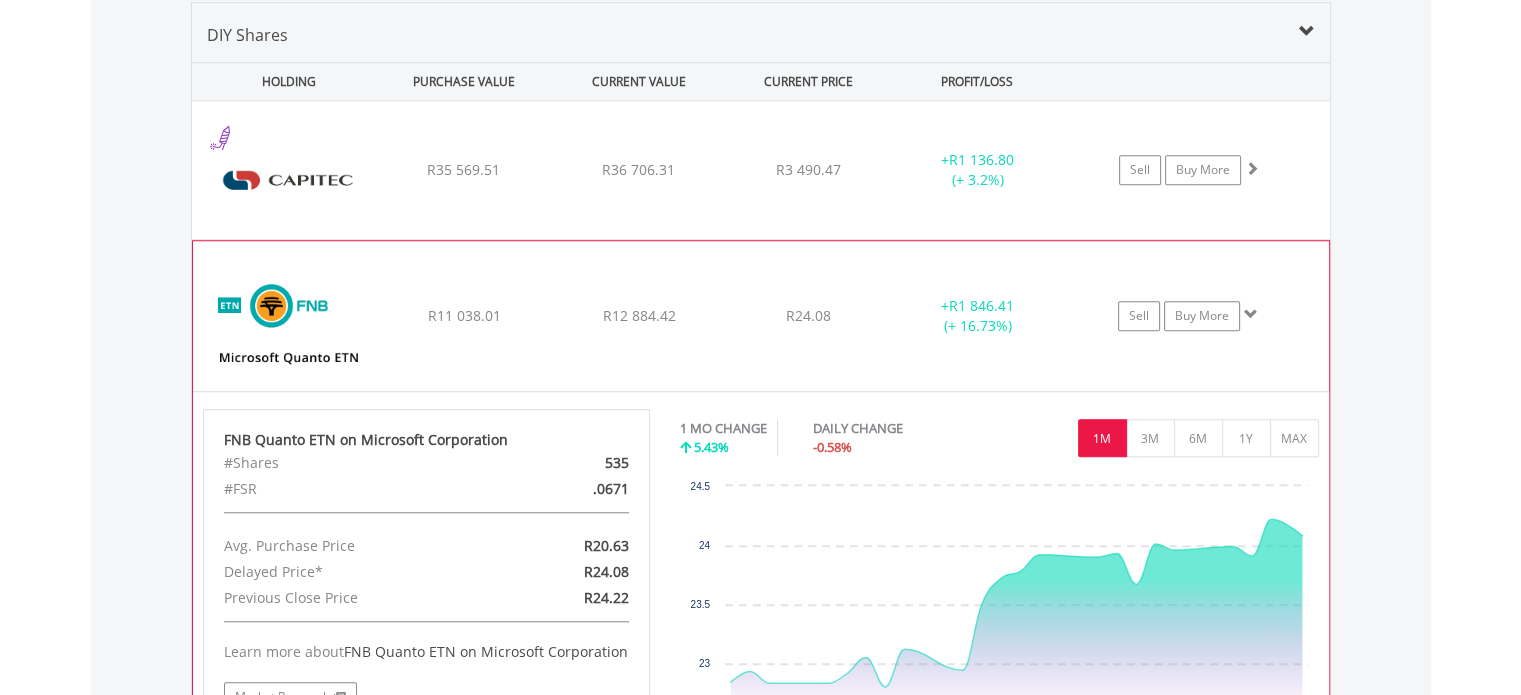 click on "﻿
FNB Quanto ETN on Microsoft Corporation
R11 038.01
R12 884.42
R24.08
+  R1 846.41 (+ 16.73%)
Sell
Buy More" at bounding box center (761, 170) 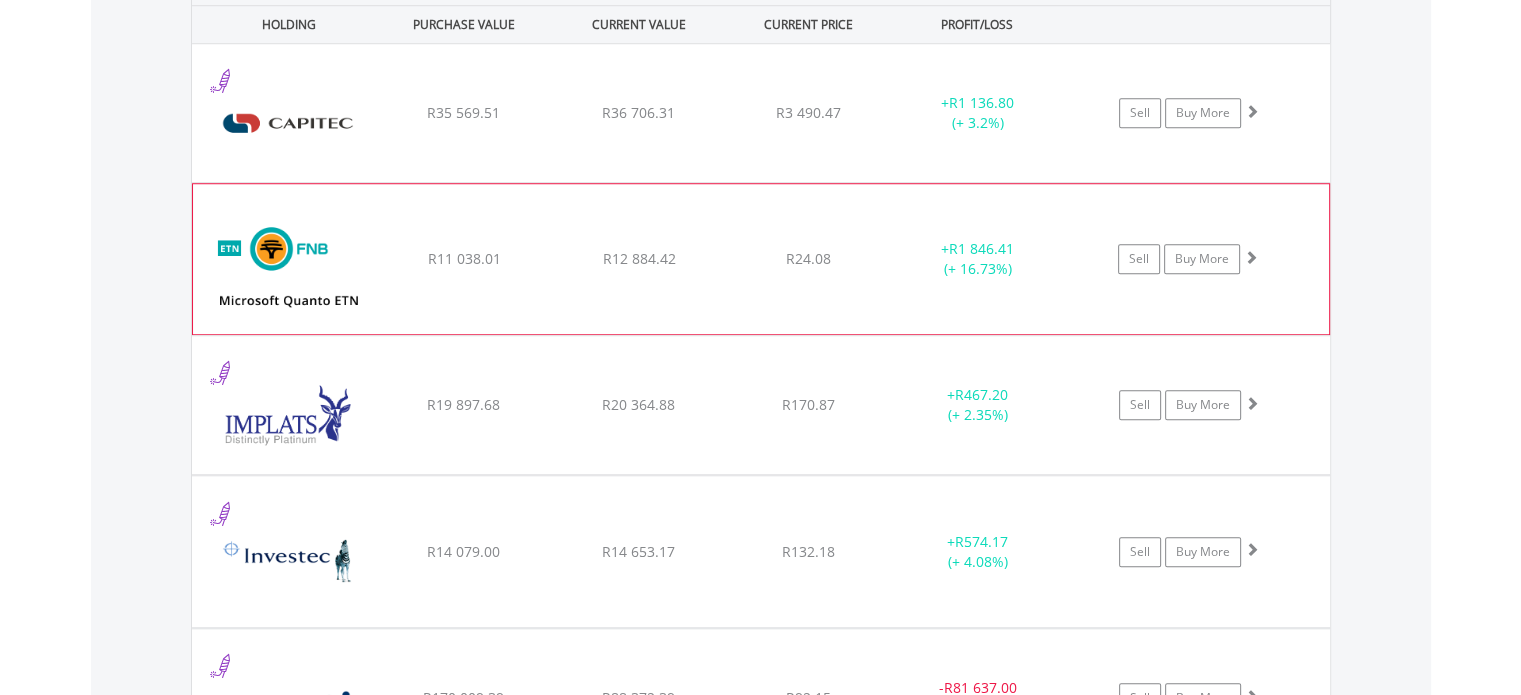 scroll, scrollTop: 1661, scrollLeft: 0, axis: vertical 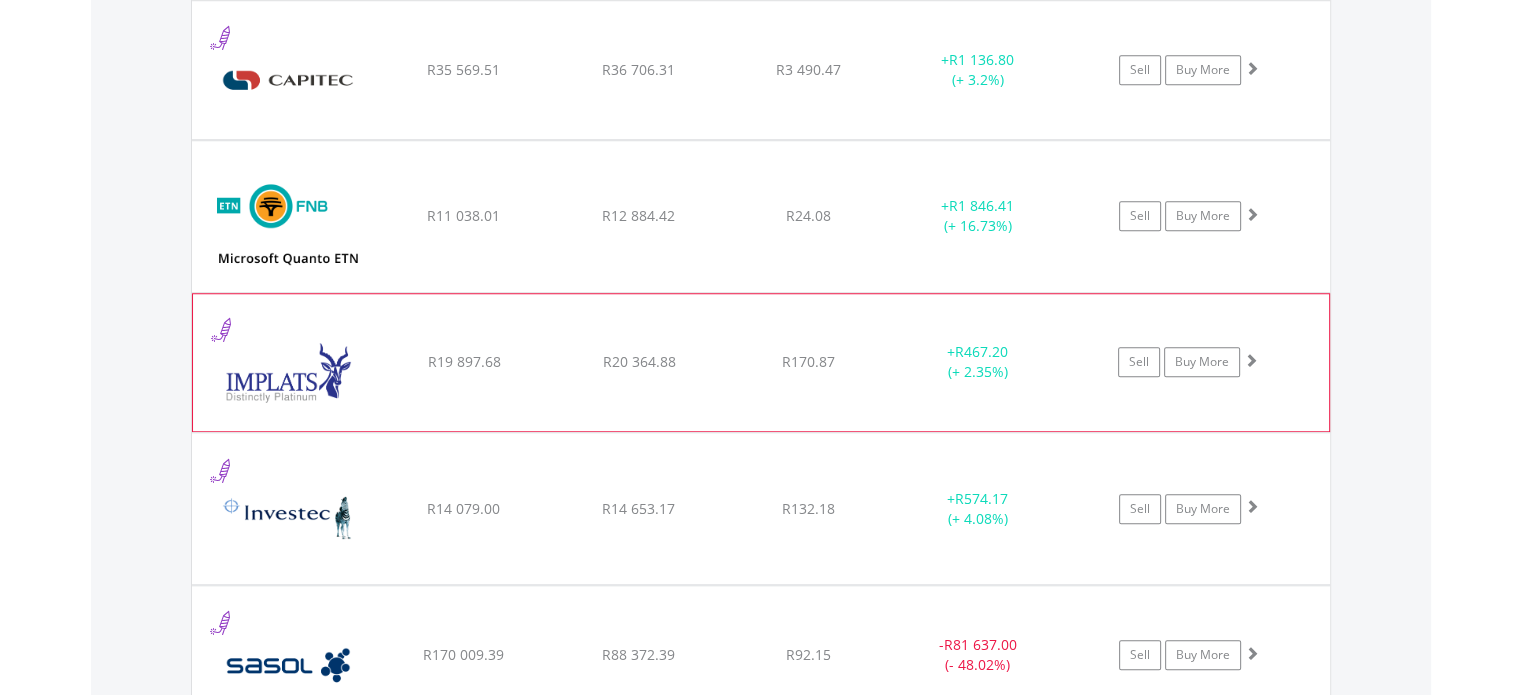 click on "﻿
Impala Platinum Hlgs Limited
R19 897.68
R20 364.88
R170.87
+  R467.20 (+ 2.35%)
Sell
Buy More" at bounding box center (761, 70) 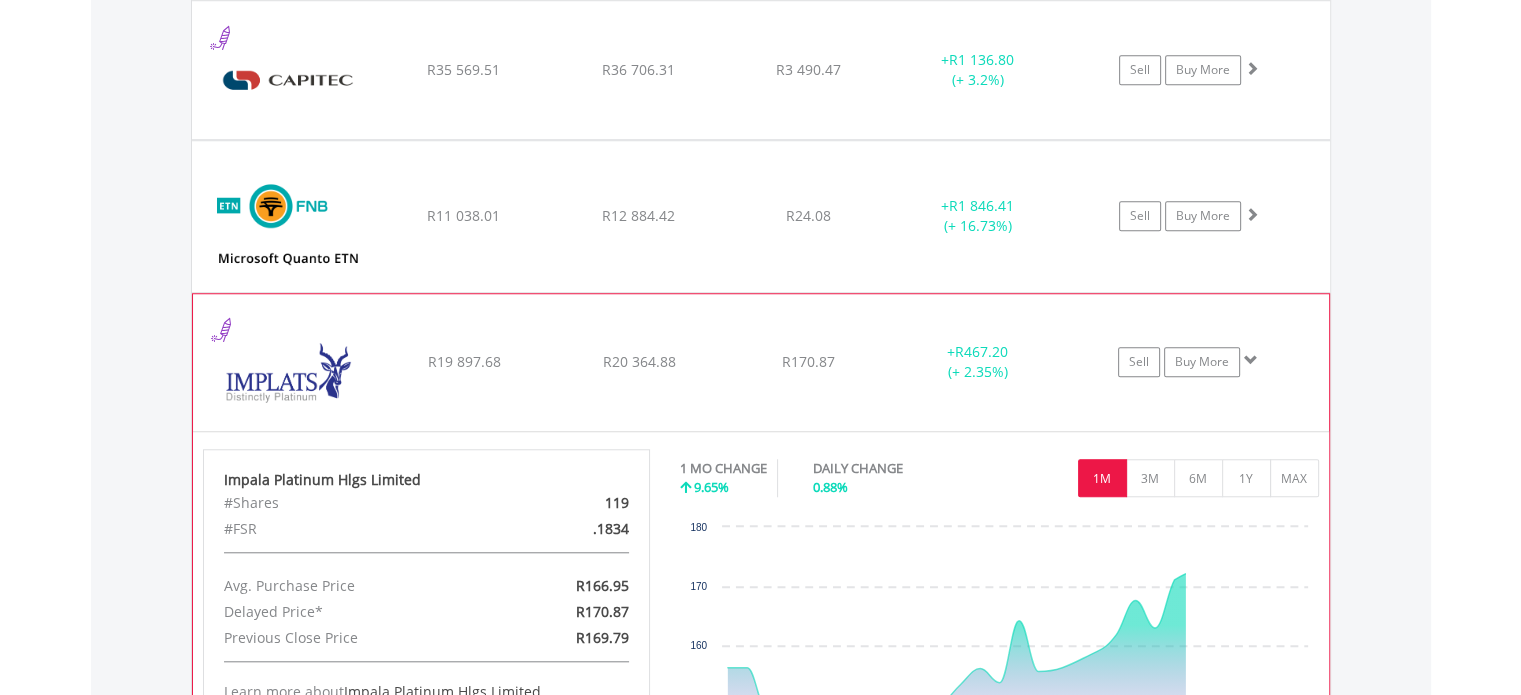 click on "﻿
Impala Platinum Hlgs Limited
R19 897.68
R20 364.88
R170.87
+  R467.20 (+ 2.35%)
Sell
Buy More" at bounding box center (761, 70) 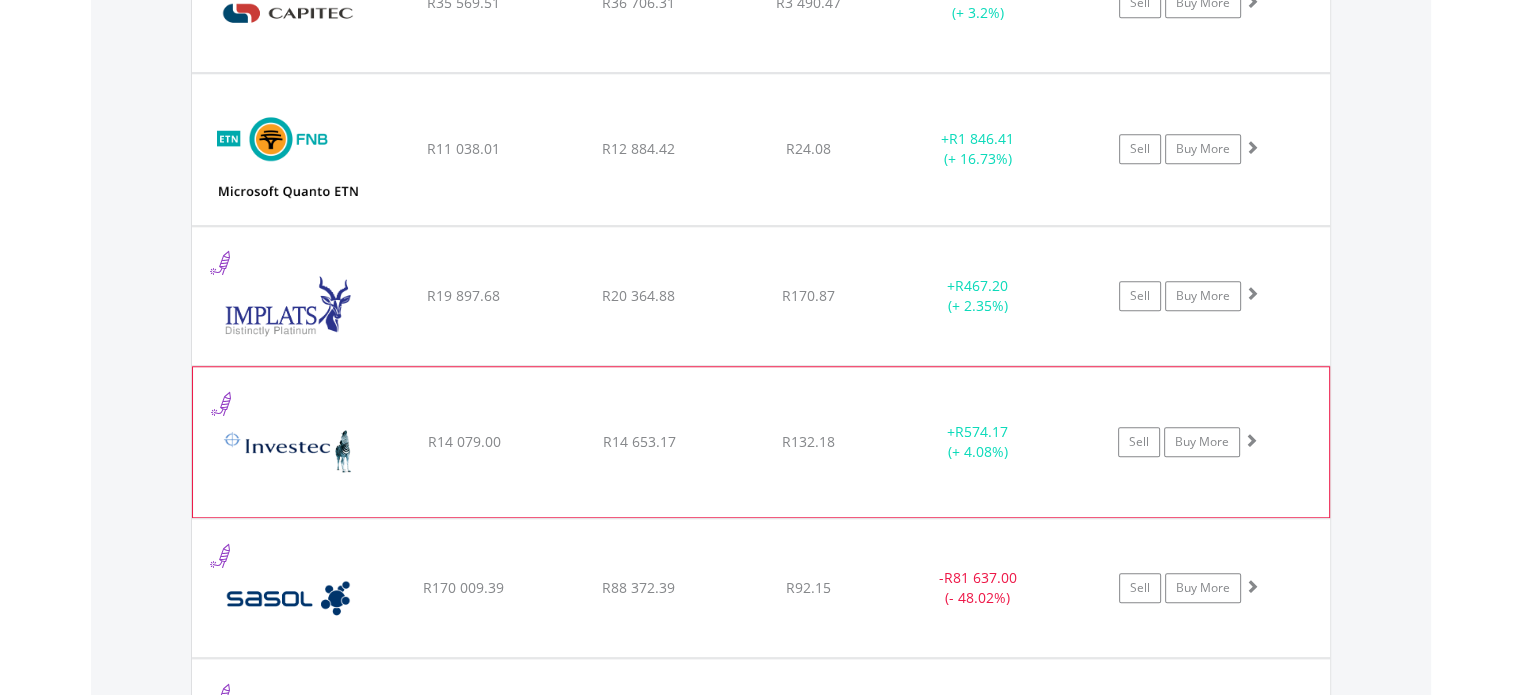 scroll, scrollTop: 1861, scrollLeft: 0, axis: vertical 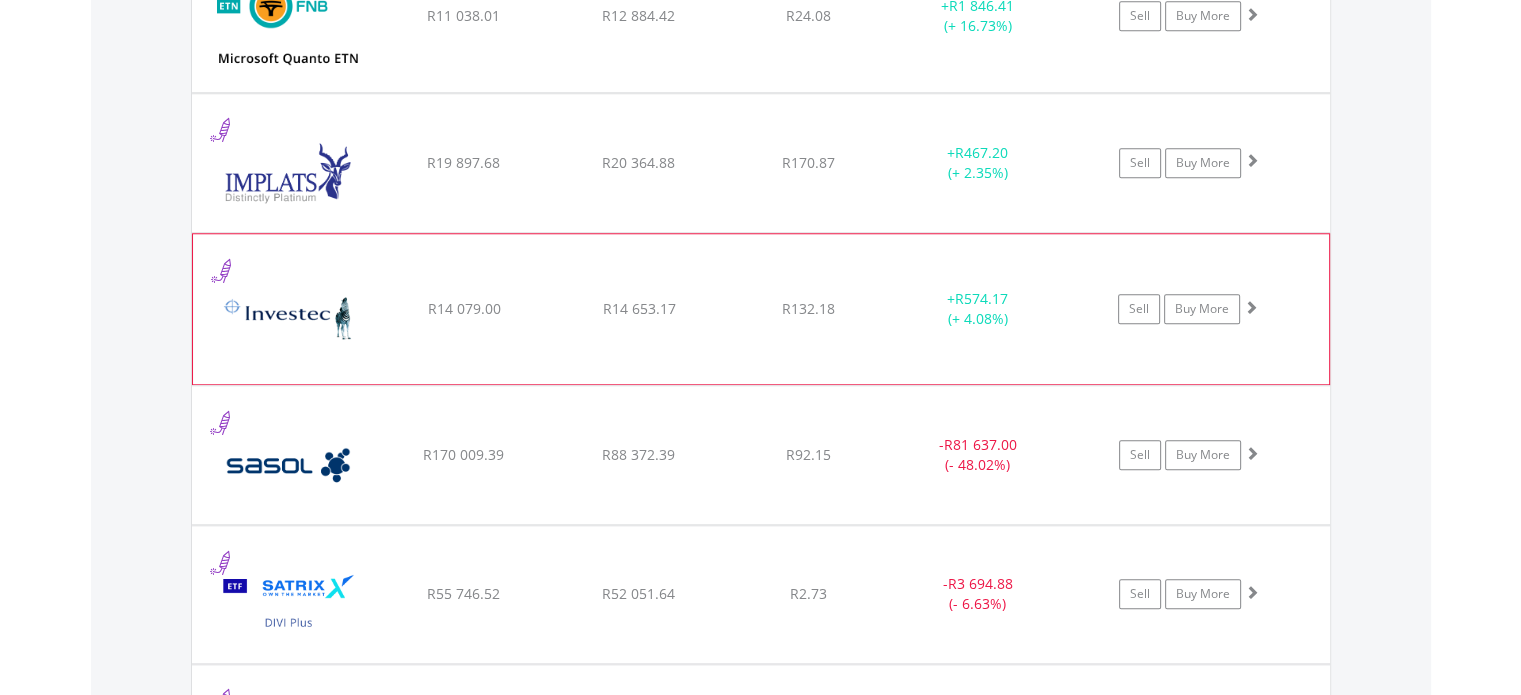 click on "﻿
Investec Limited
R14 079.00
R14 653.17
R132.18
+  R574.17 (+ 4.08%)
Sell
Buy More" at bounding box center [761, -130] 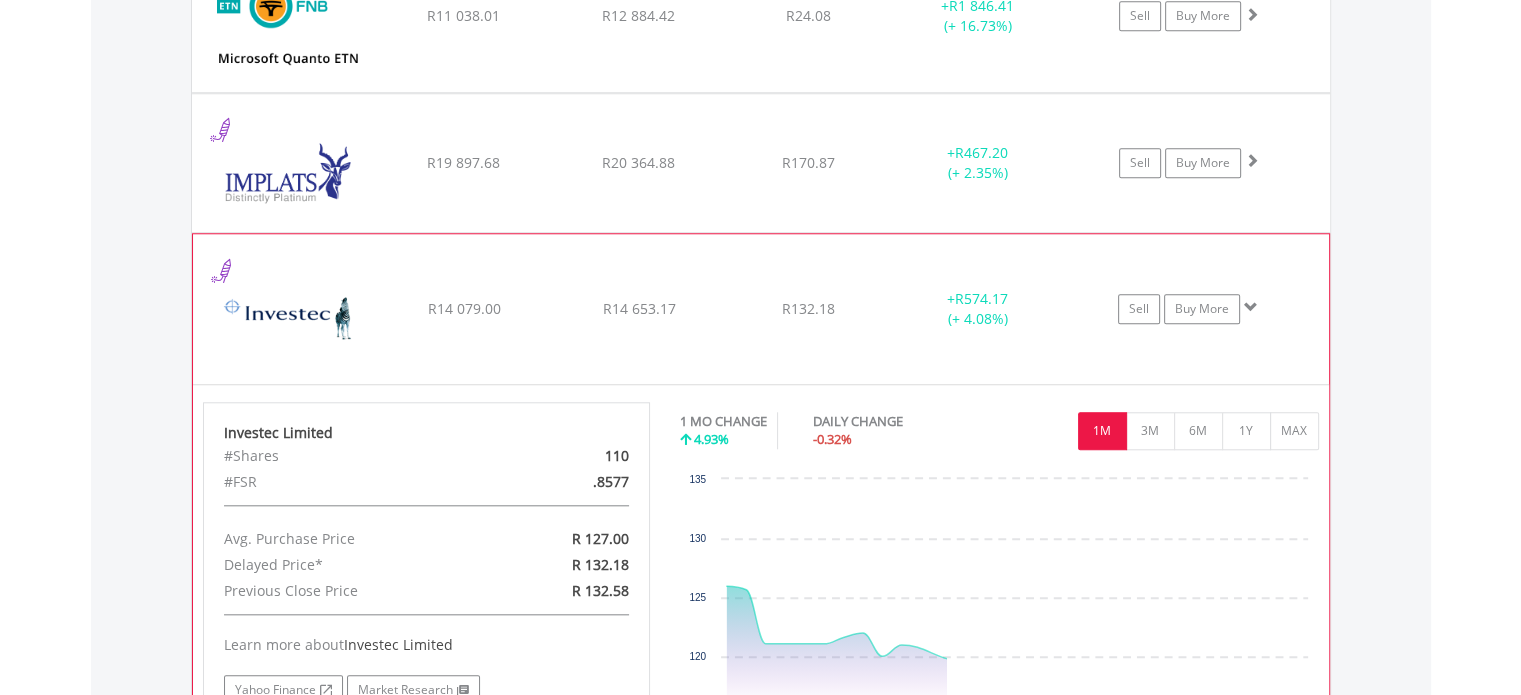click on "﻿
Investec Limited
R14 079.00
R14 653.17
R132.18
+  R574.17 (+ 4.08%)
Sell
Buy More" at bounding box center (761, -130) 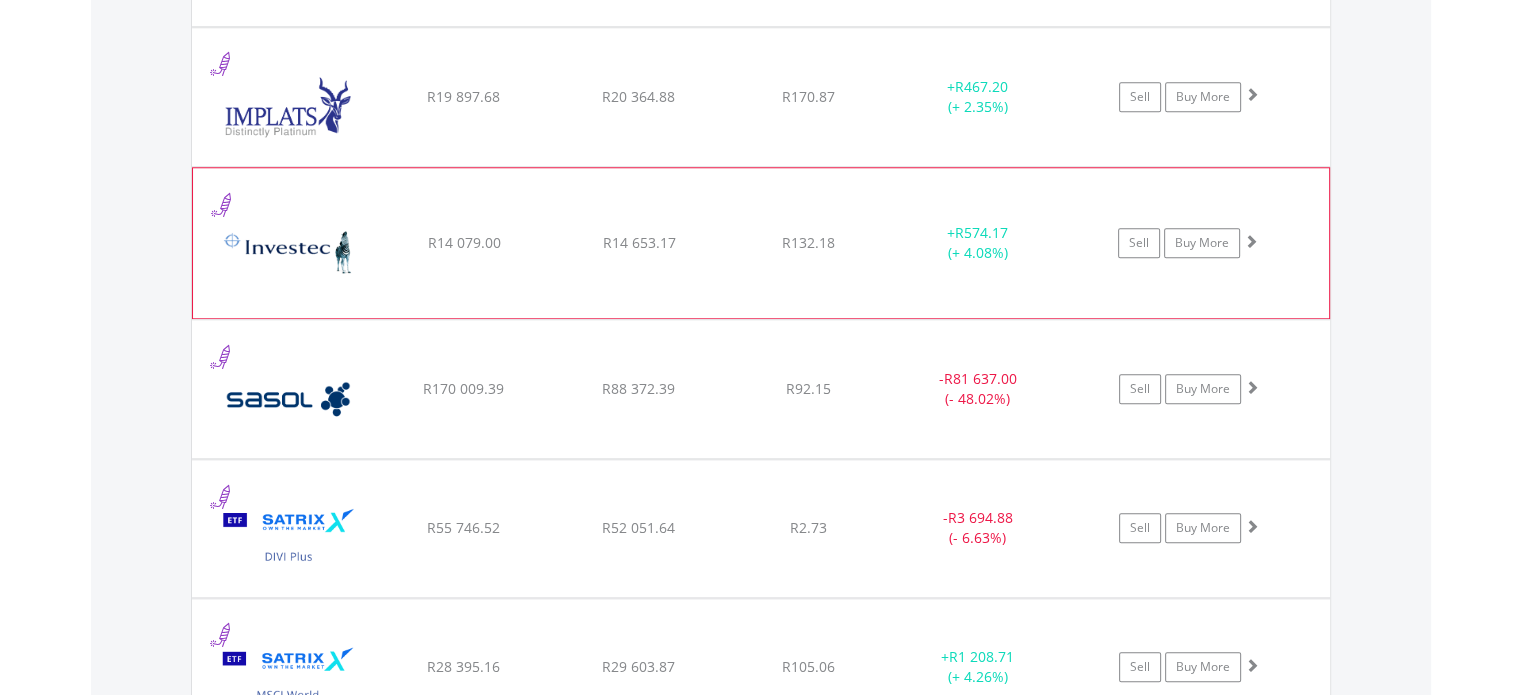 scroll, scrollTop: 1961, scrollLeft: 0, axis: vertical 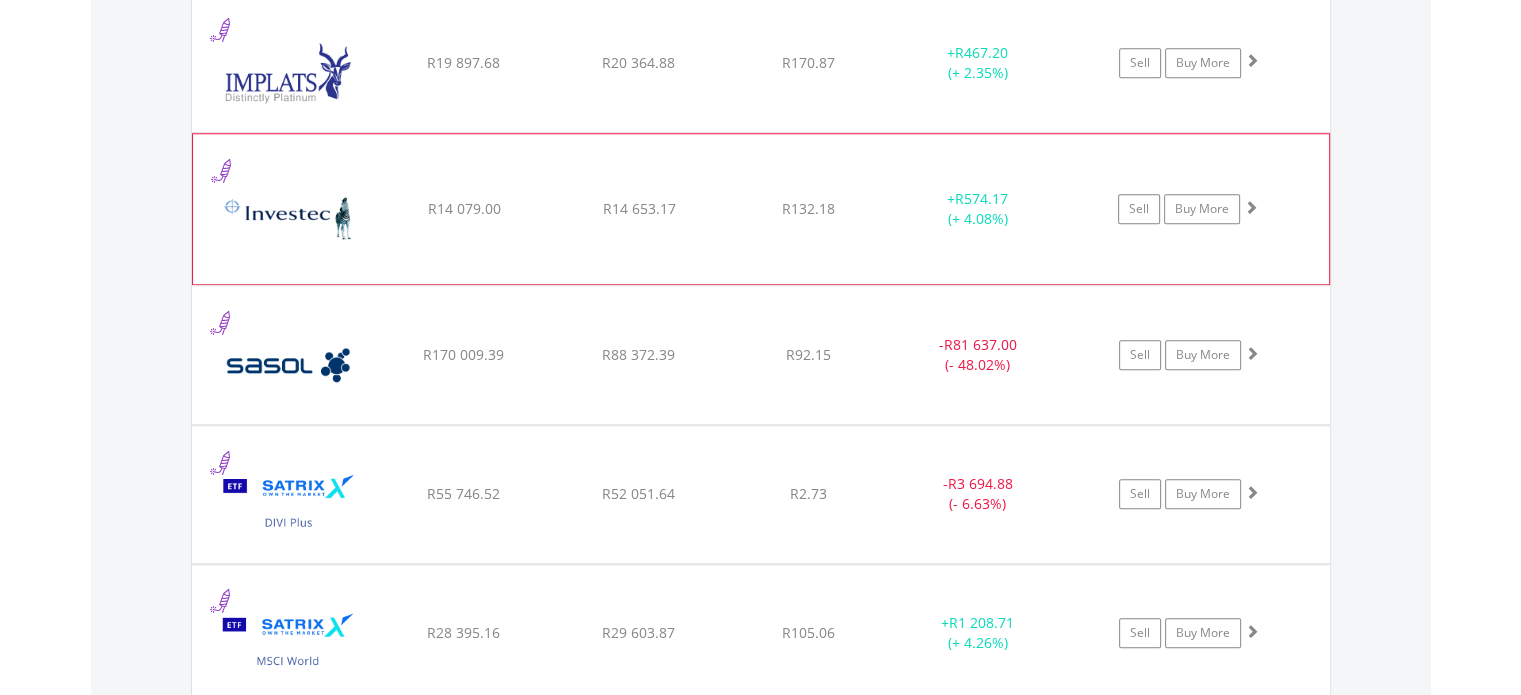 click on "﻿
Sasol Limited
R170 009.39
R88 372.39
R92.15
-  R81 637.00 (- 48.02%)
Sell
Buy More" at bounding box center [761, -230] 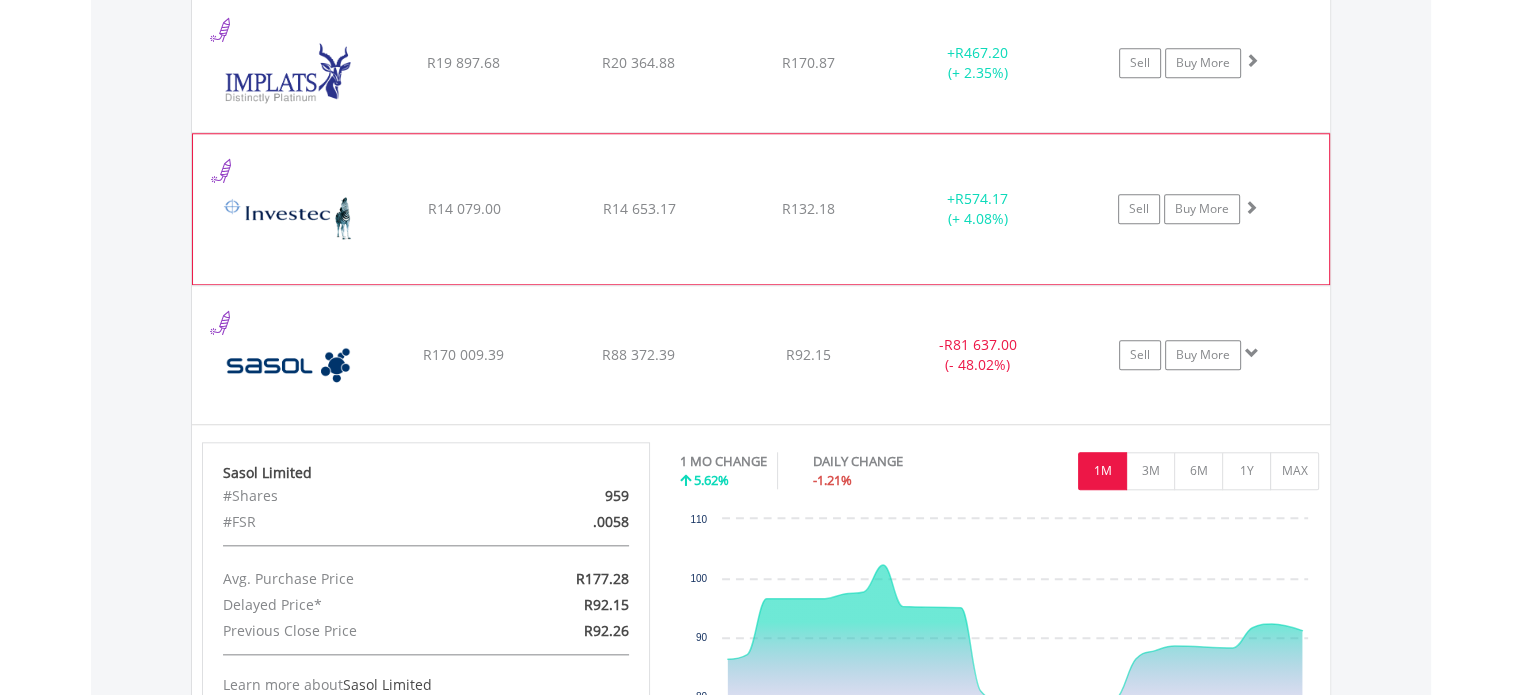 click on "﻿
Sasol Limited
R170 009.39
R88 372.39
R92.15
-  R81 637.00 (- 48.02%)
Sell
Buy More" at bounding box center [761, -230] 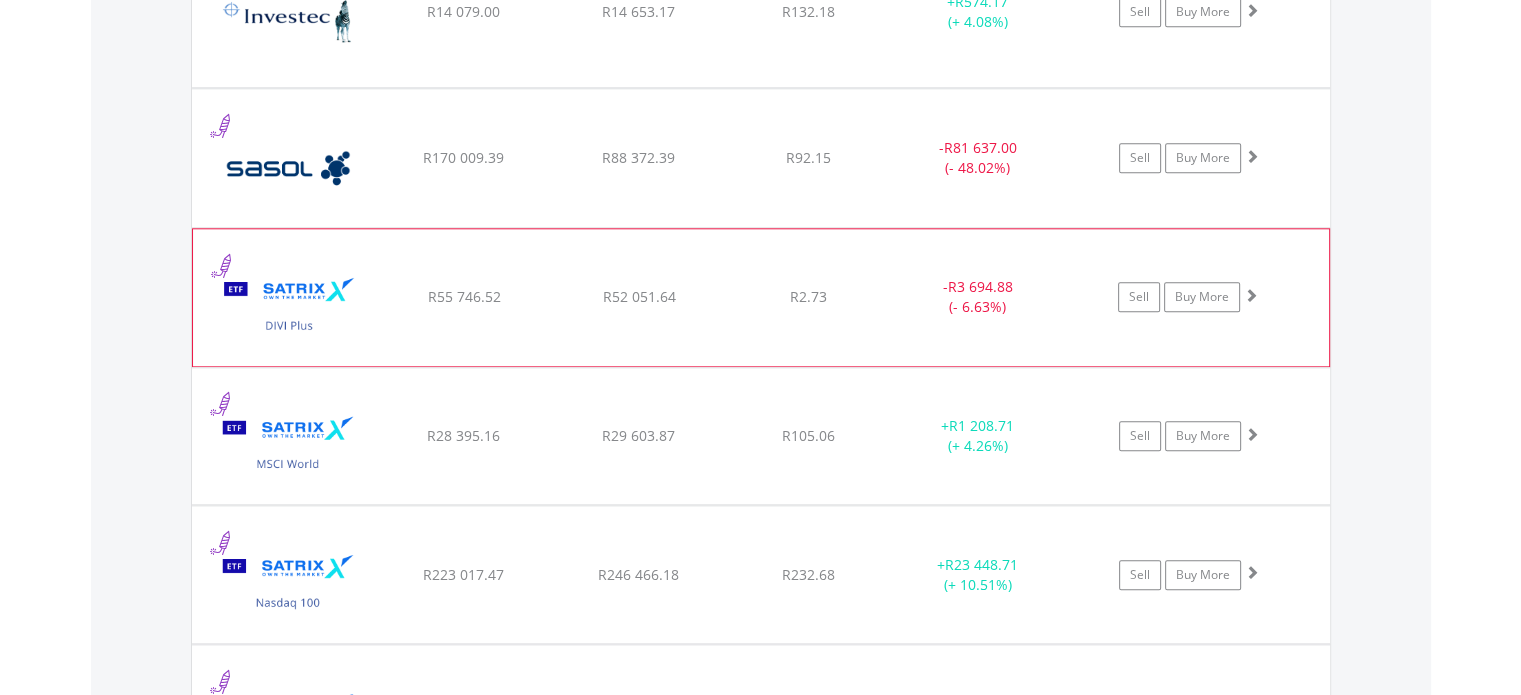 scroll, scrollTop: 2161, scrollLeft: 0, axis: vertical 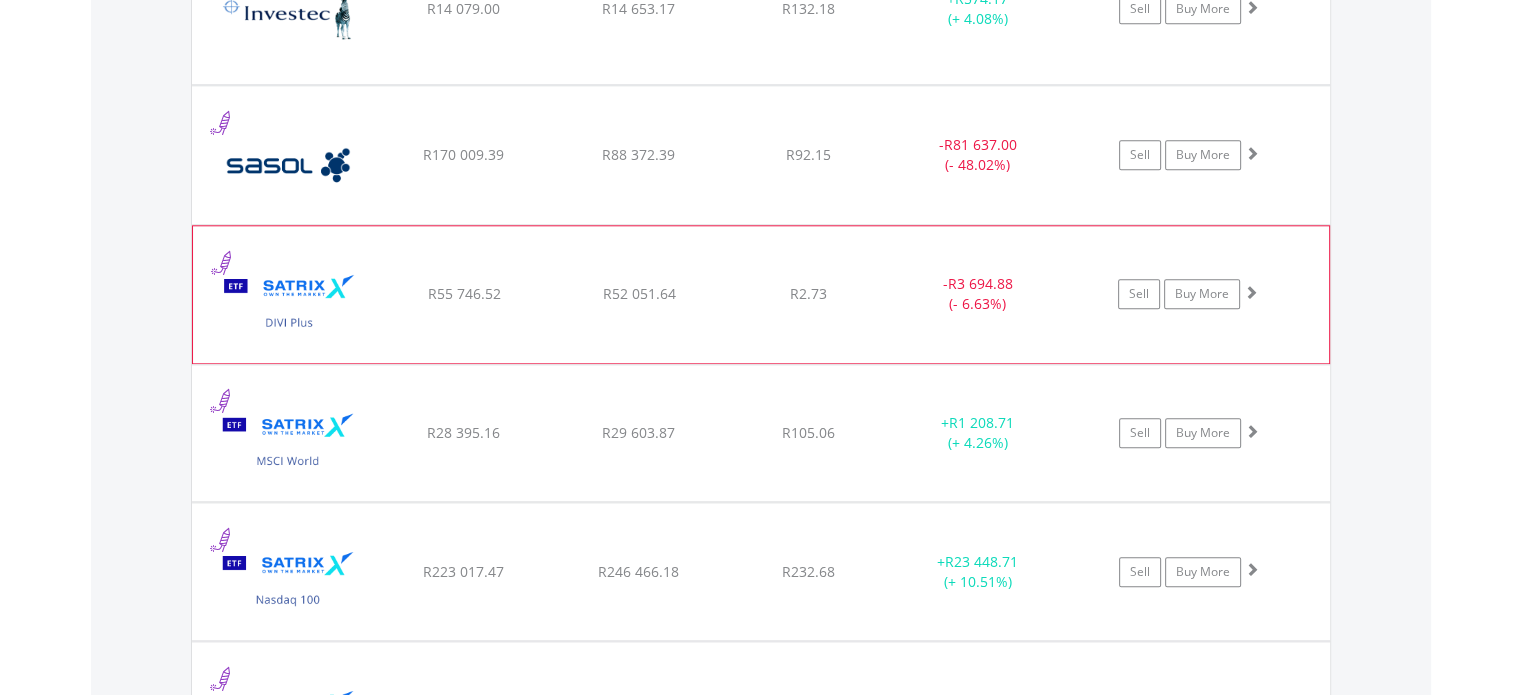 click on "﻿
Satrix DIVI ETF
R55 746.52
R52 051.64
R2.73
-  R3 694.88 (- 6.63%)
Sell
Buy More" at bounding box center [761, -430] 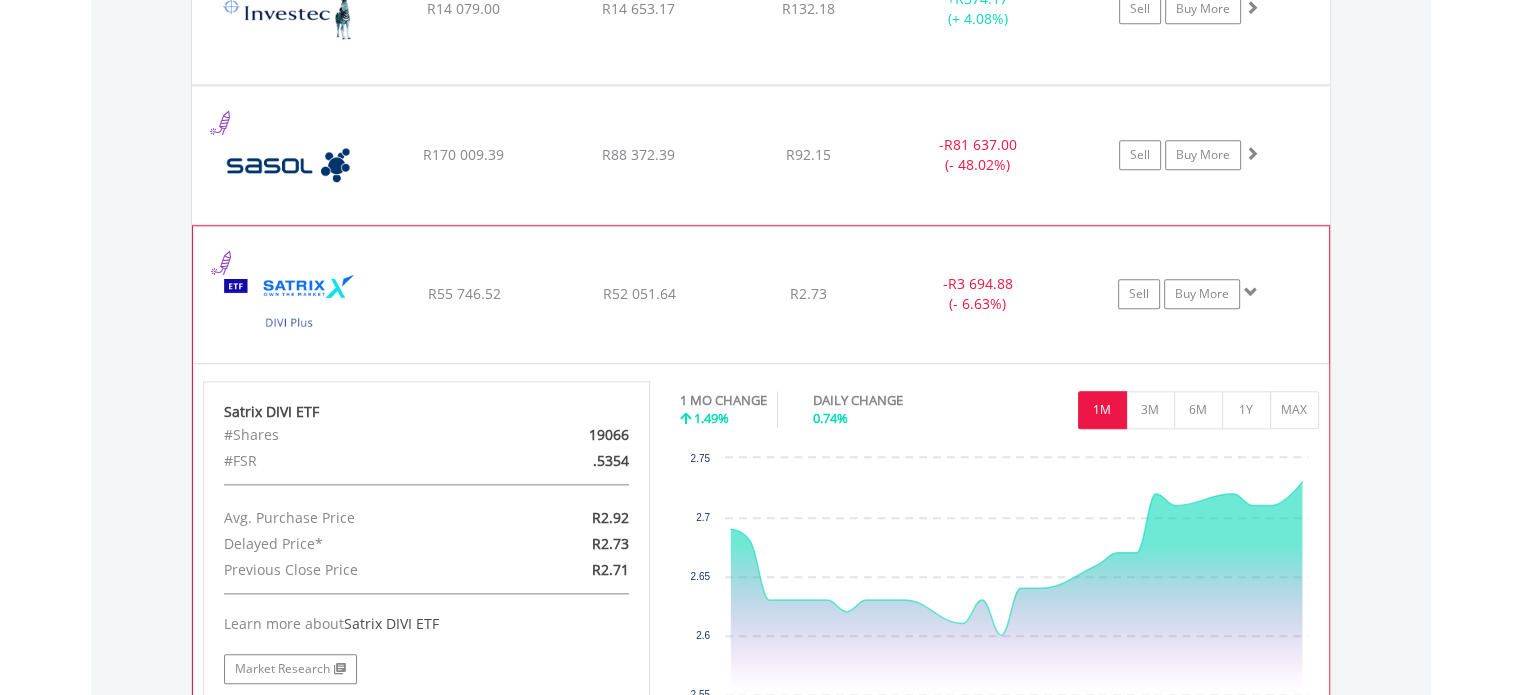 click on "R55 746.52" at bounding box center (463, -431) 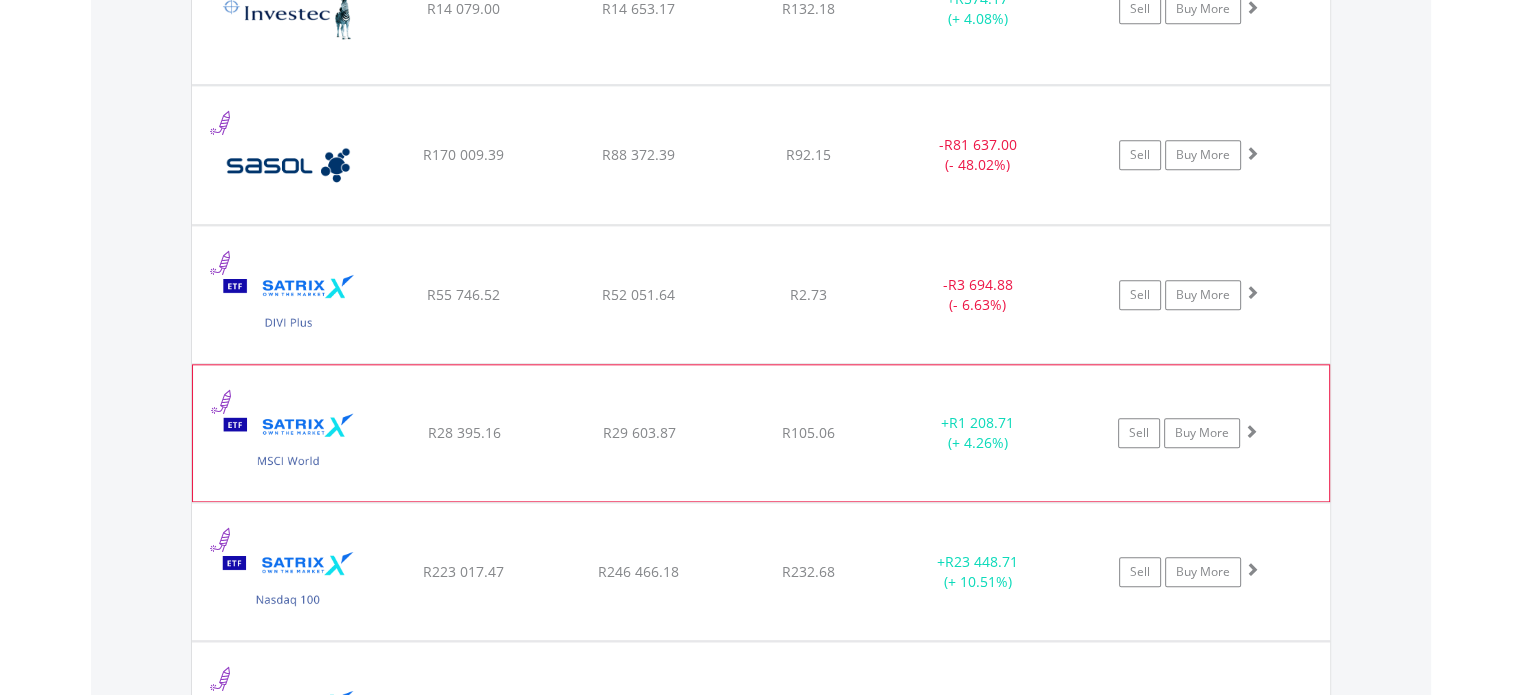 click on "﻿
Satrix MSCI World ETF
R28 395.16
R29 603.87
R105.06
+  R1 208.71 (+ 4.26%)
Sell
Buy More" at bounding box center [761, -430] 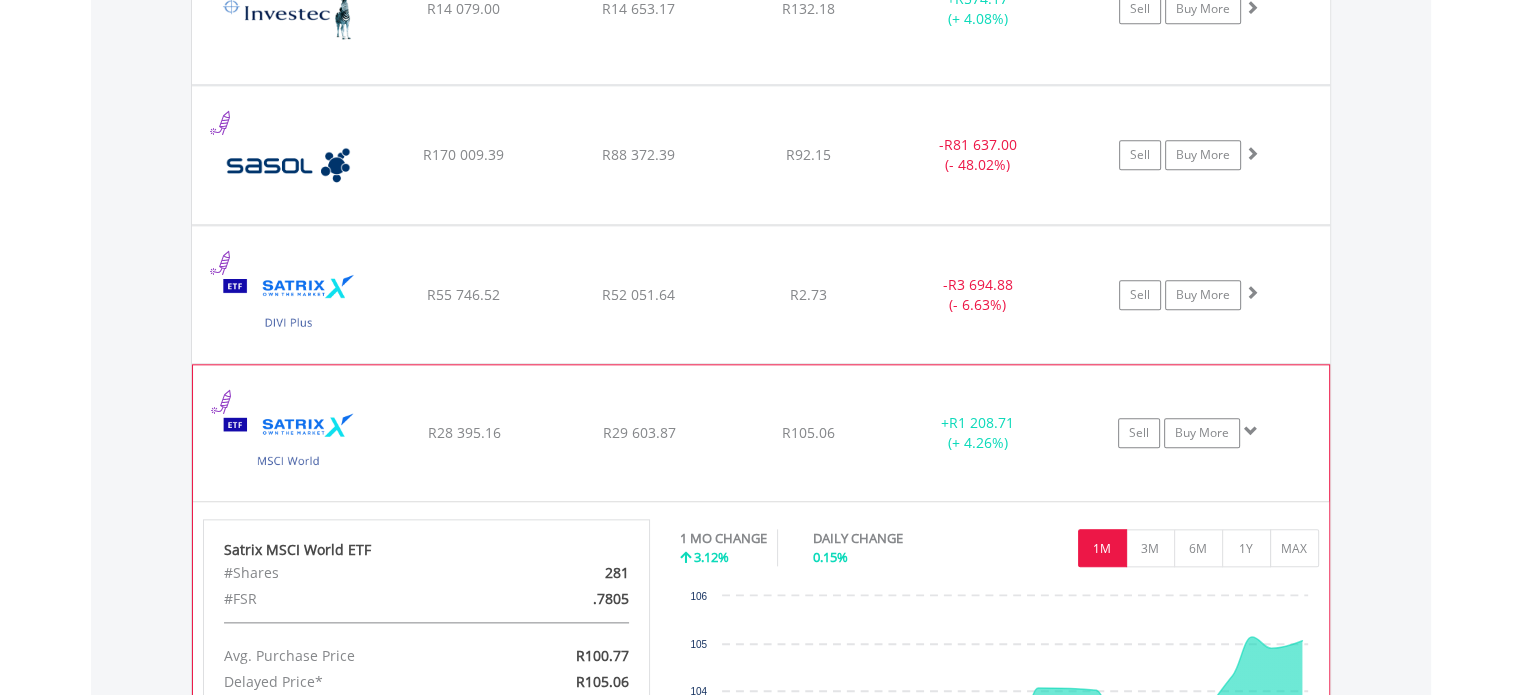 click on "﻿
Satrix MSCI World ETF
R28 395.16
R29 603.87
R105.06
+  R1 208.71 (+ 4.26%)
Sell
Buy More" at bounding box center [761, -430] 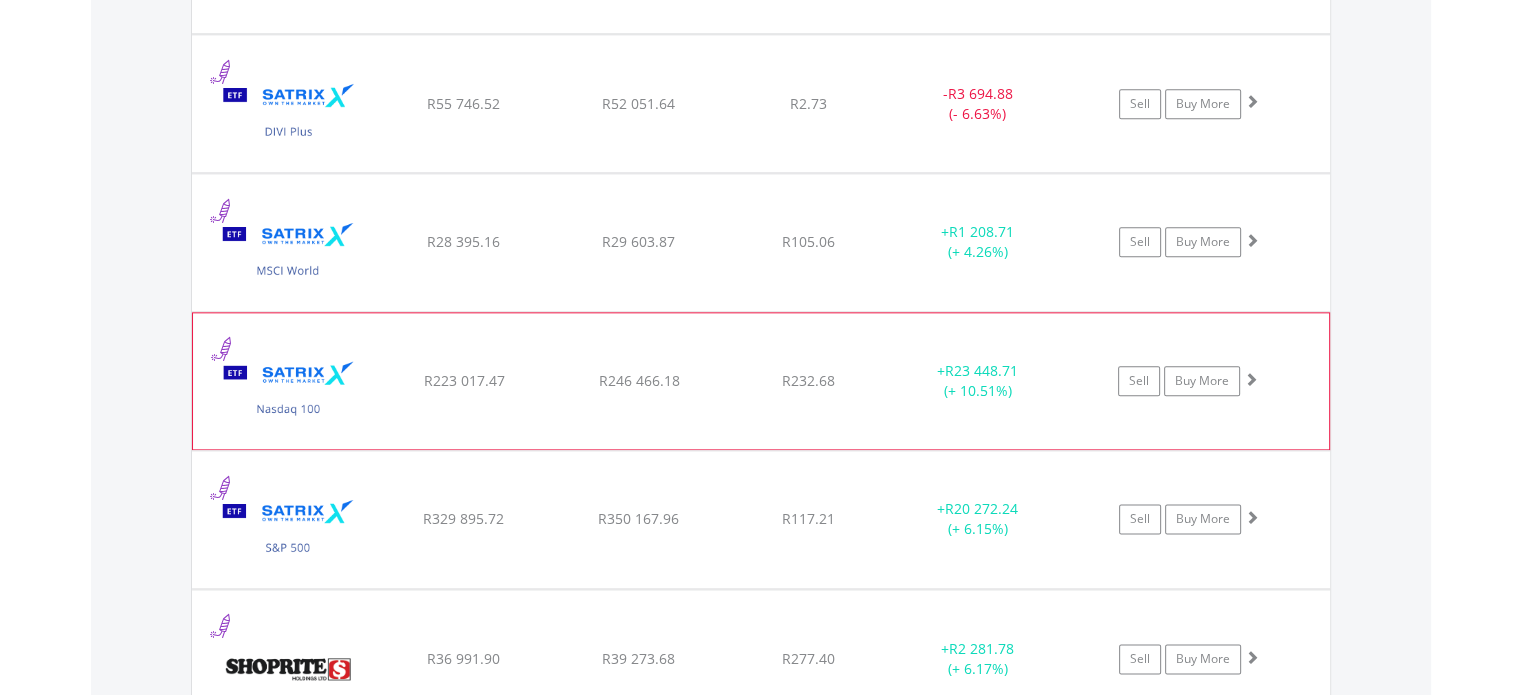 scroll, scrollTop: 2361, scrollLeft: 0, axis: vertical 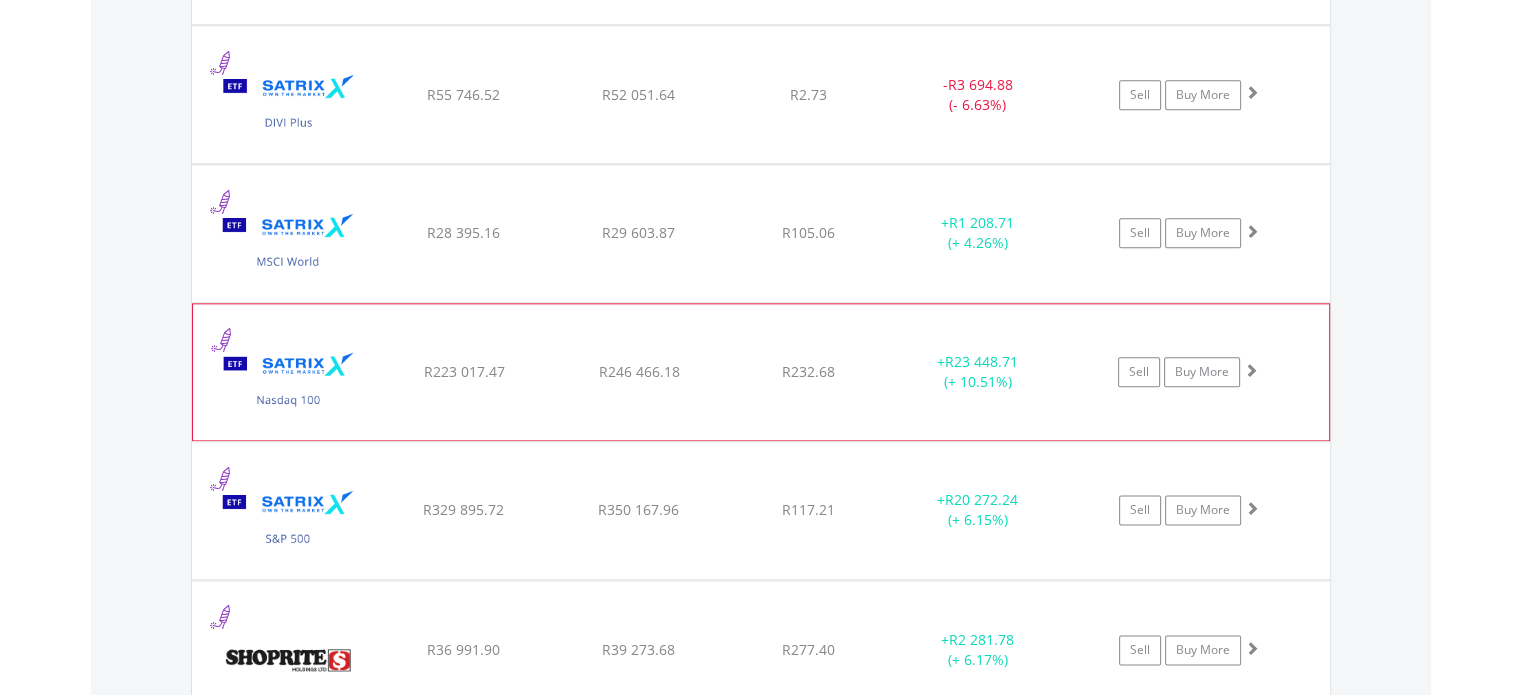 click on "R223 017.47" at bounding box center (463, -631) 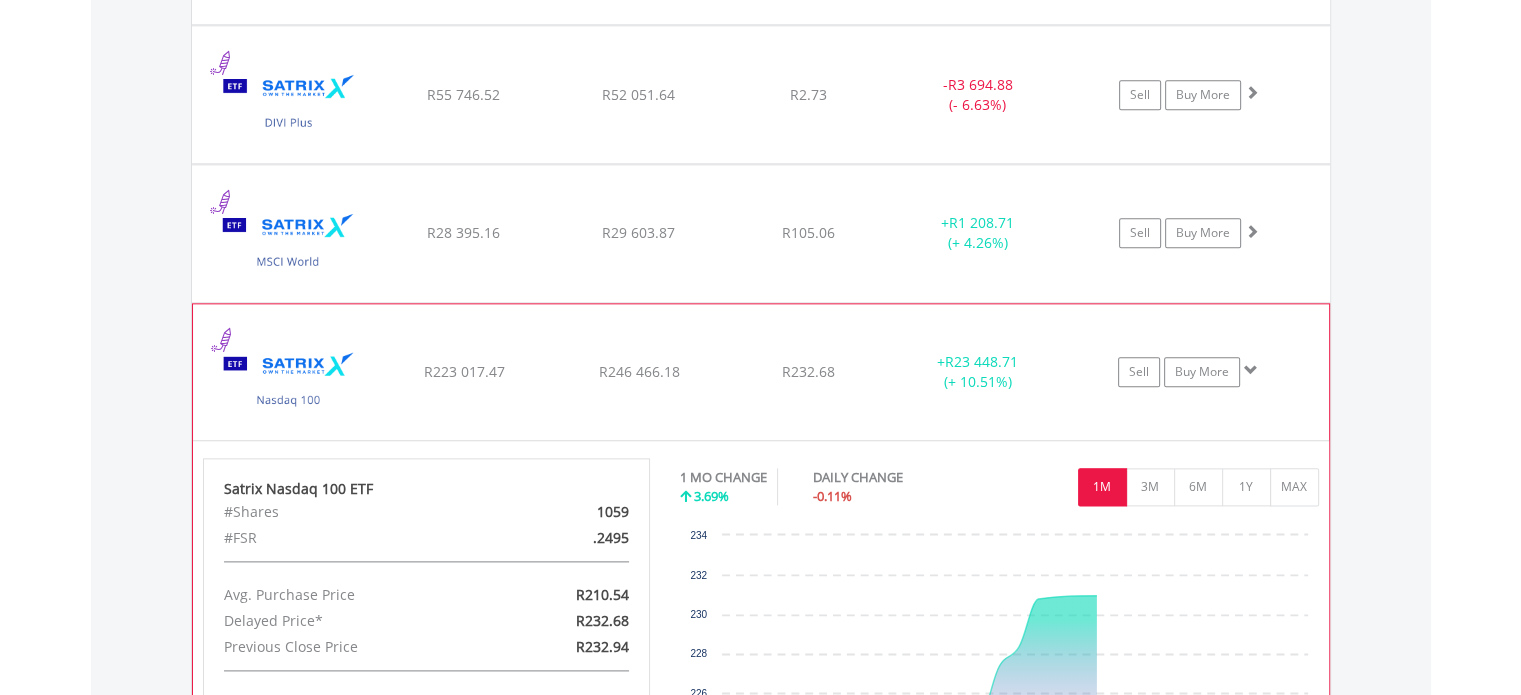click on "R223 017.47" at bounding box center (463, -631) 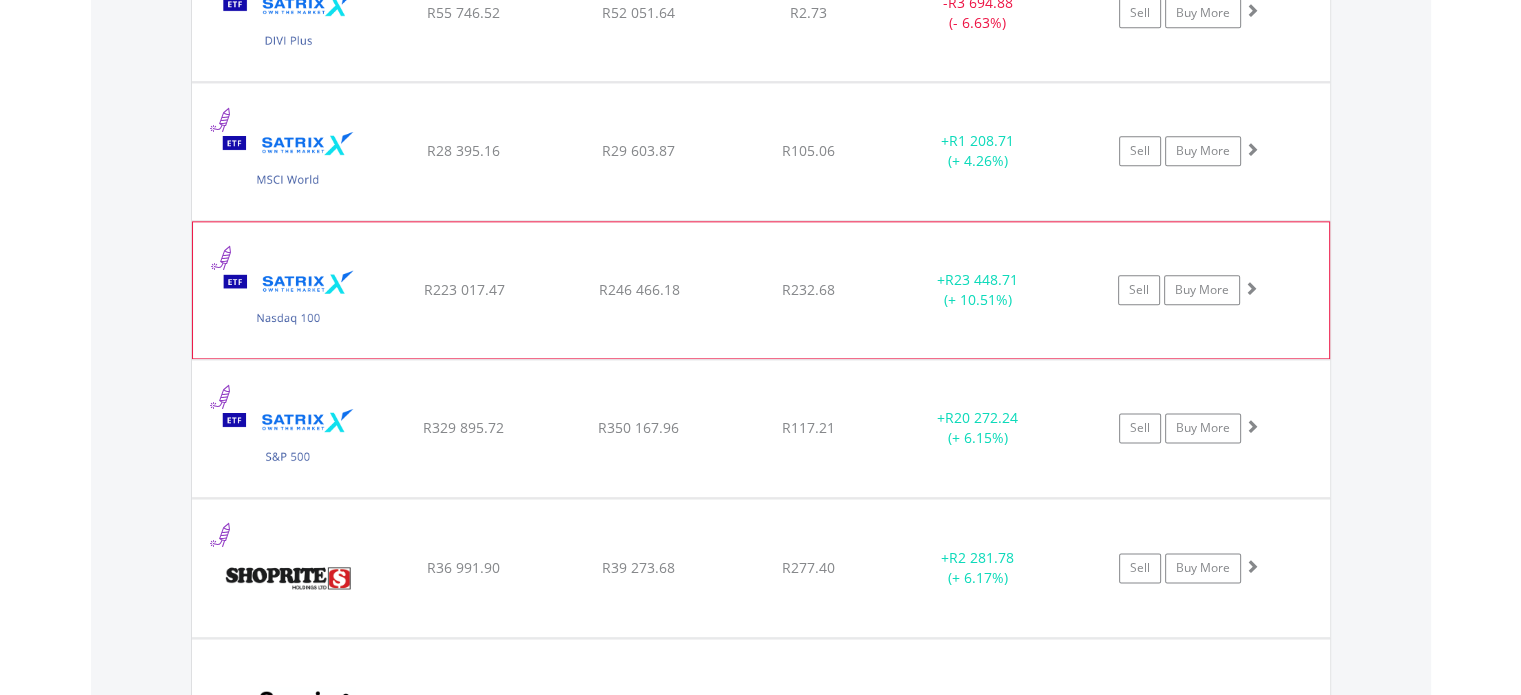 scroll, scrollTop: 2561, scrollLeft: 0, axis: vertical 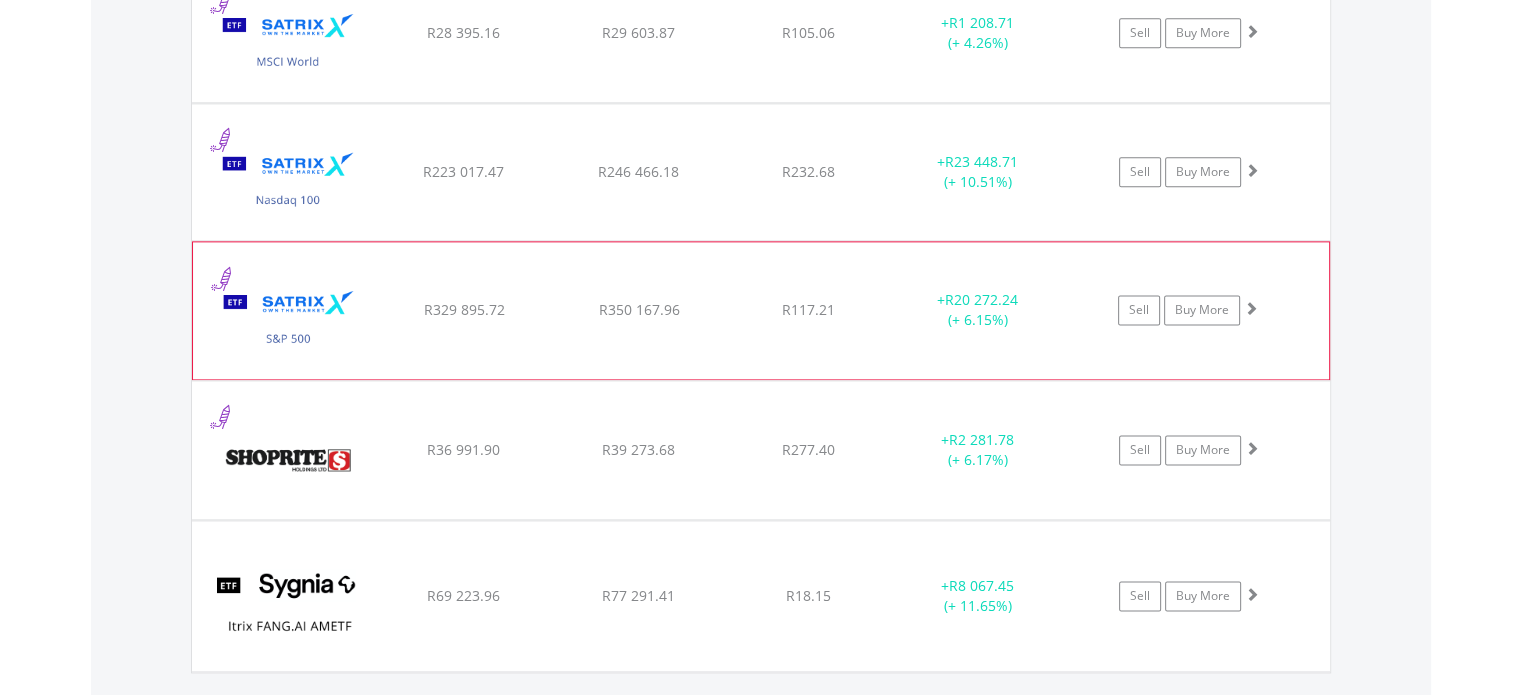 click on "﻿
Satrix S&P 500 ETF
R329 895.72
R350 167.96
R117.21
+  R20 272.24 (+ 6.15%)
Sell
Buy More" at bounding box center (761, -830) 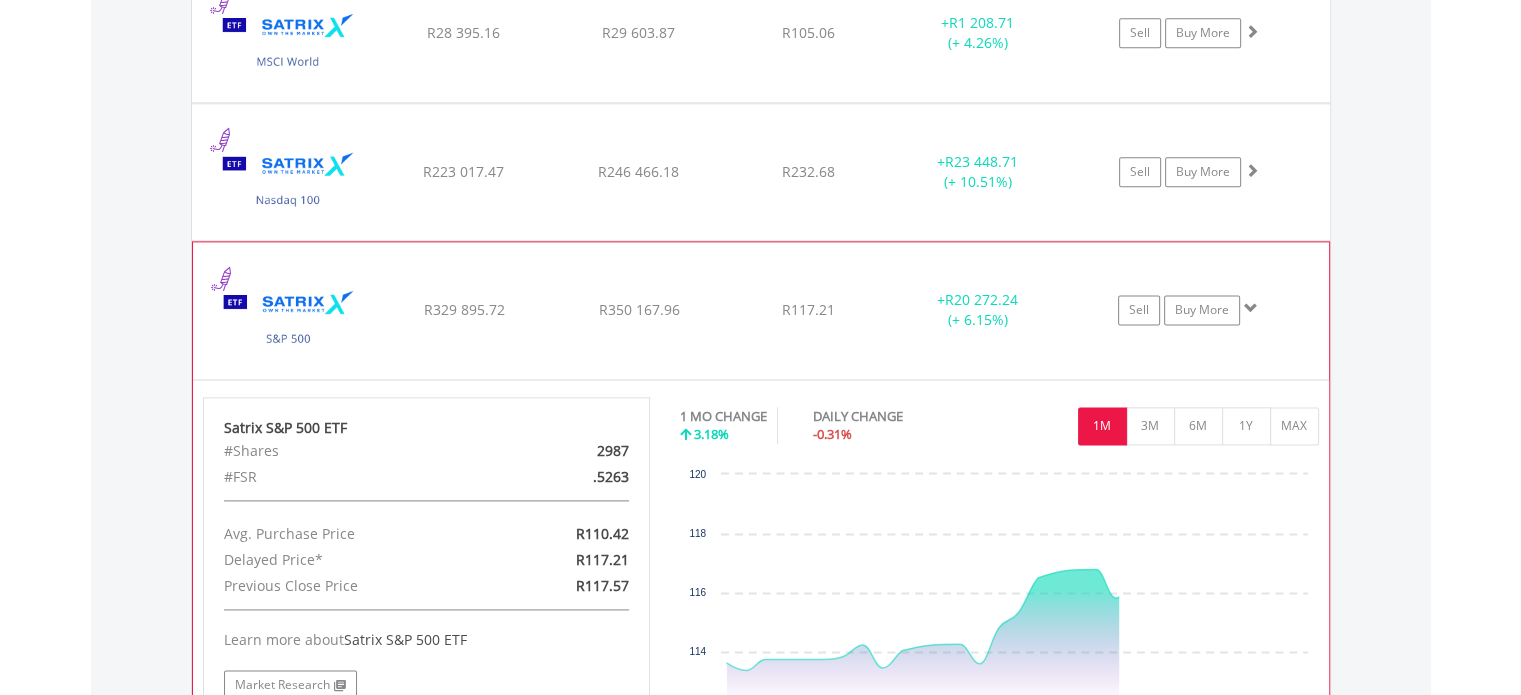 click on "﻿
Satrix S&P 500 ETF
R329 895.72
R350 167.96
R117.21
+  R20 272.24 (+ 6.15%)
Sell
Buy More" at bounding box center (761, -830) 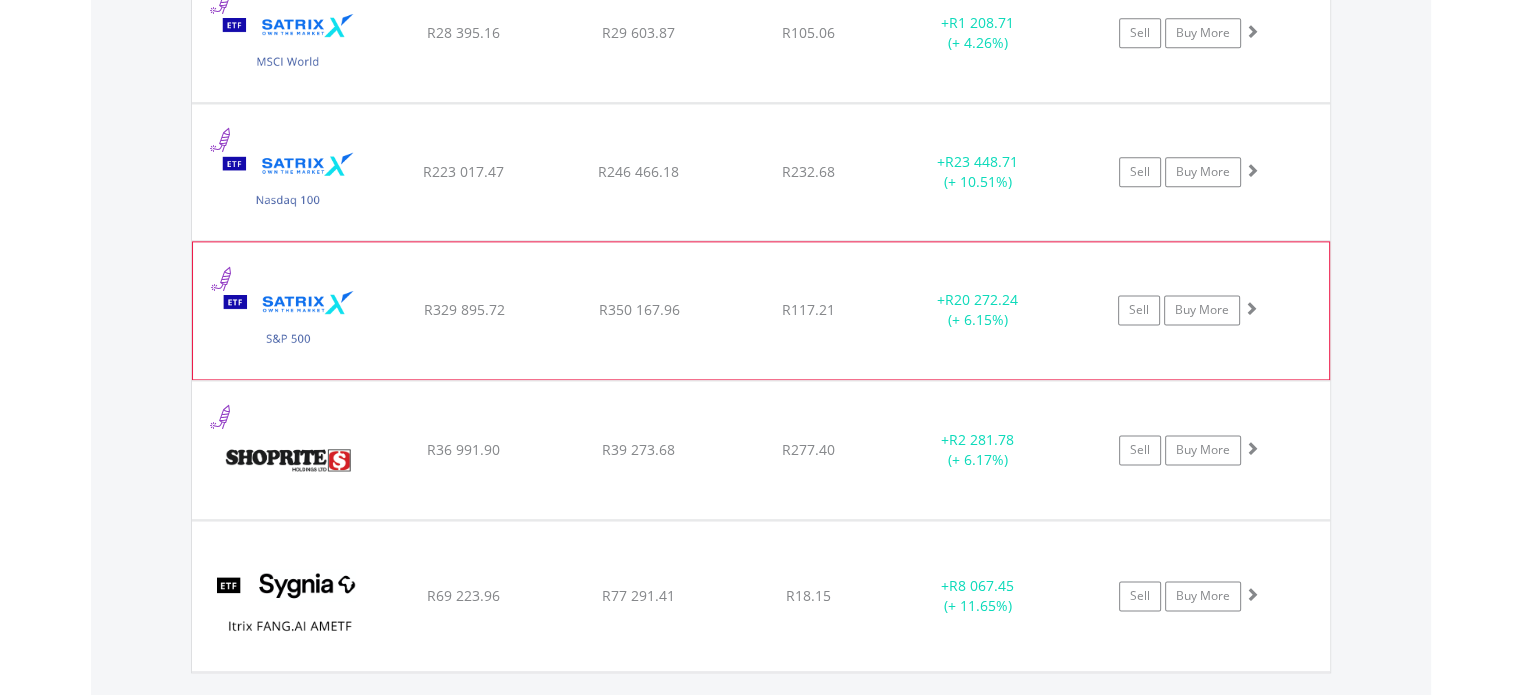 scroll, scrollTop: 2661, scrollLeft: 0, axis: vertical 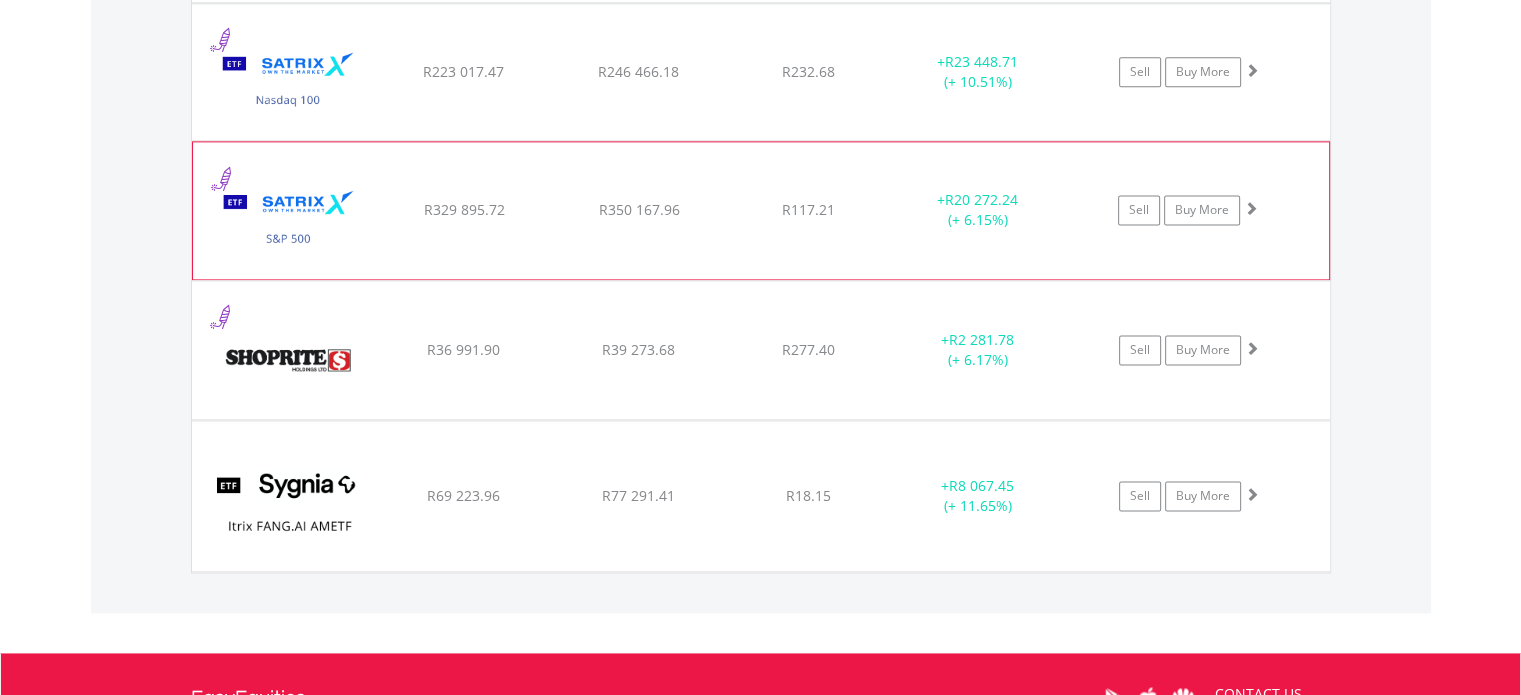 click on "R36 991.90" at bounding box center (463, -931) 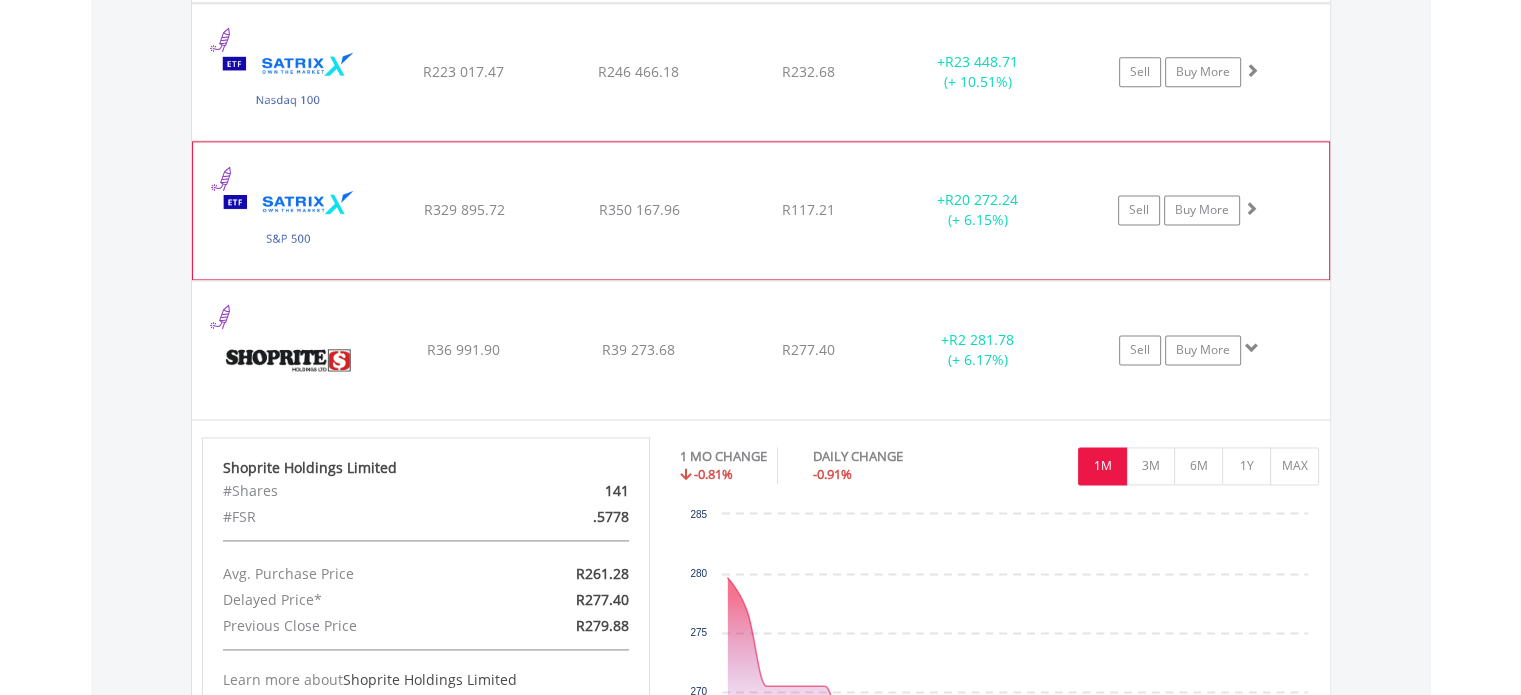 click on "R36 991.90" at bounding box center [463, -931] 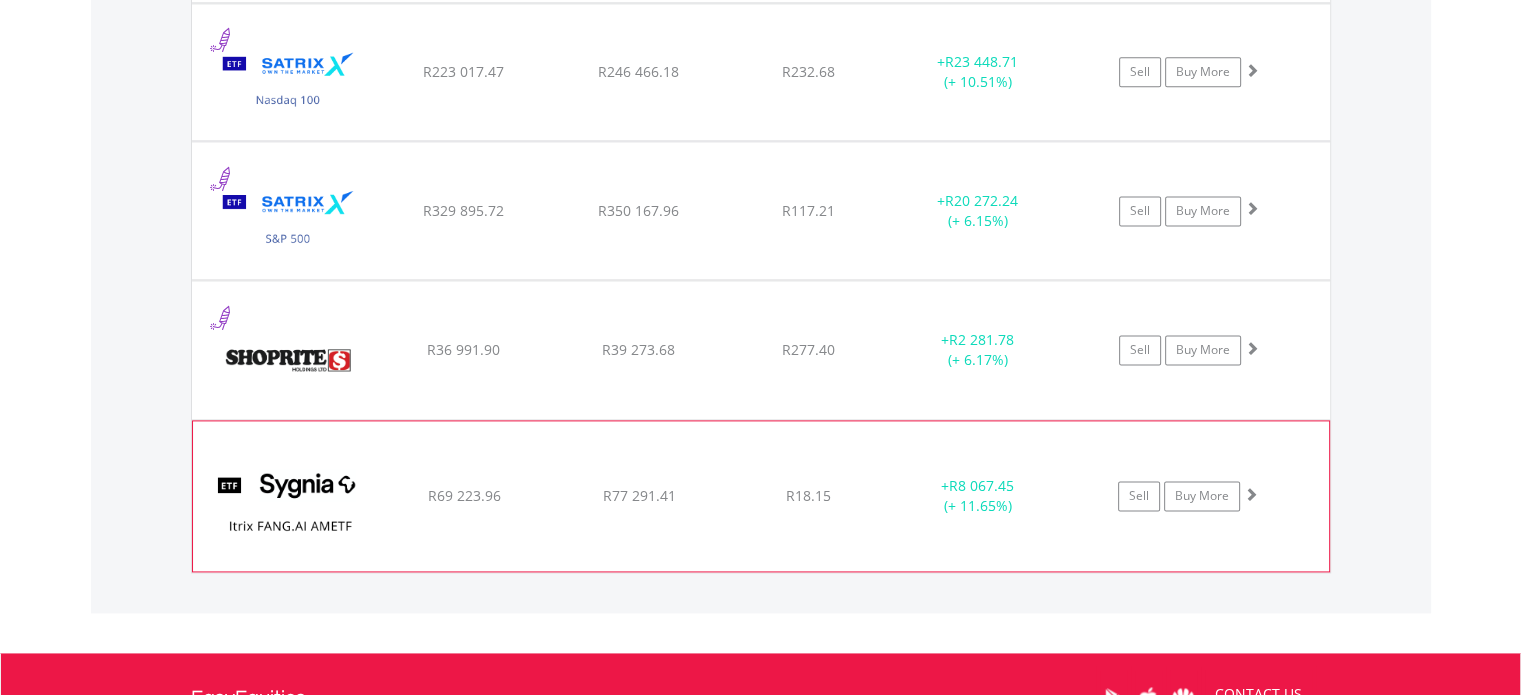 drag, startPoint x: 479, startPoint y: 434, endPoint x: 468, endPoint y: 439, distance: 12.083046 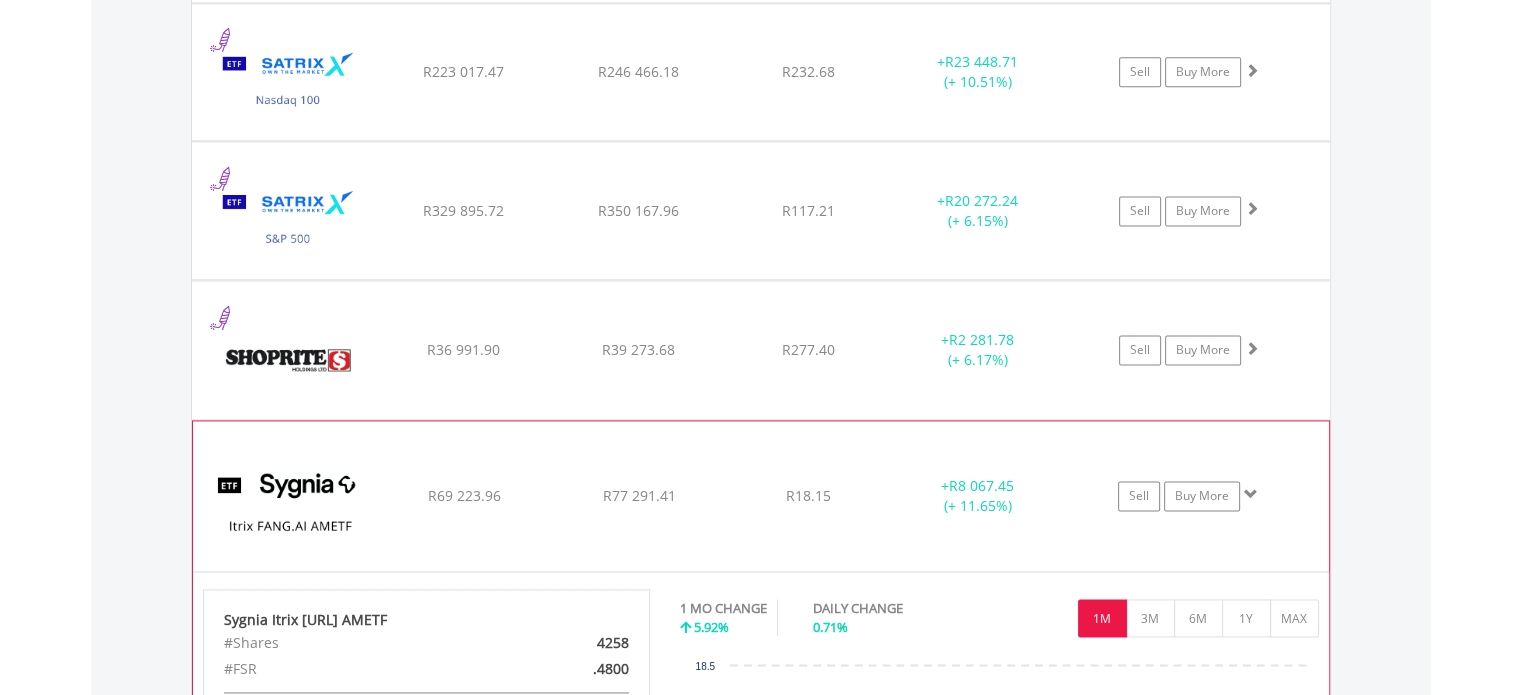 click on "﻿
Sygnia Itrix [URL] AMETF
R69 223.96
R77 291.41
R18.15
+  R8 067.45 (+ 11.65%)
Sell
Buy More" at bounding box center (761, -930) 